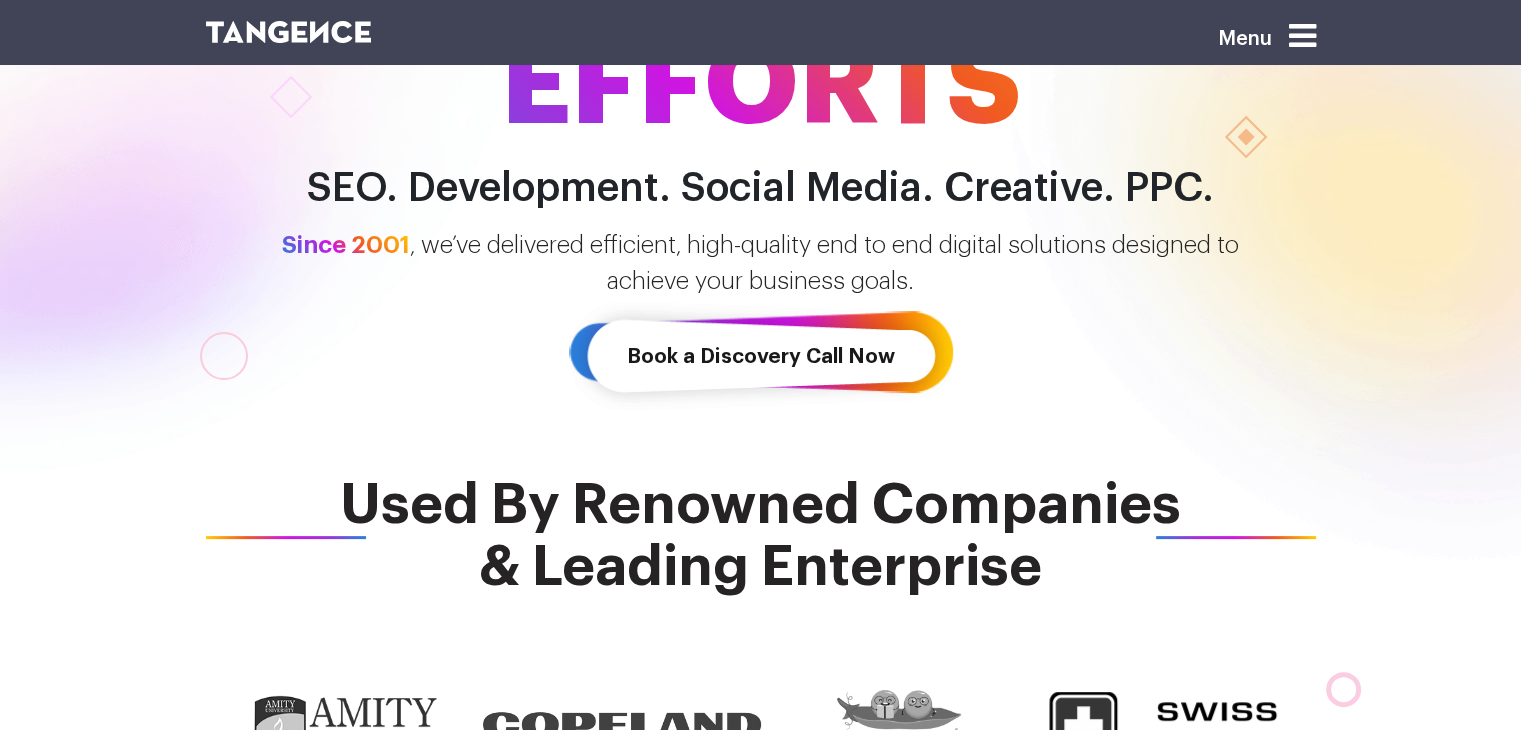 scroll, scrollTop: 0, scrollLeft: 0, axis: both 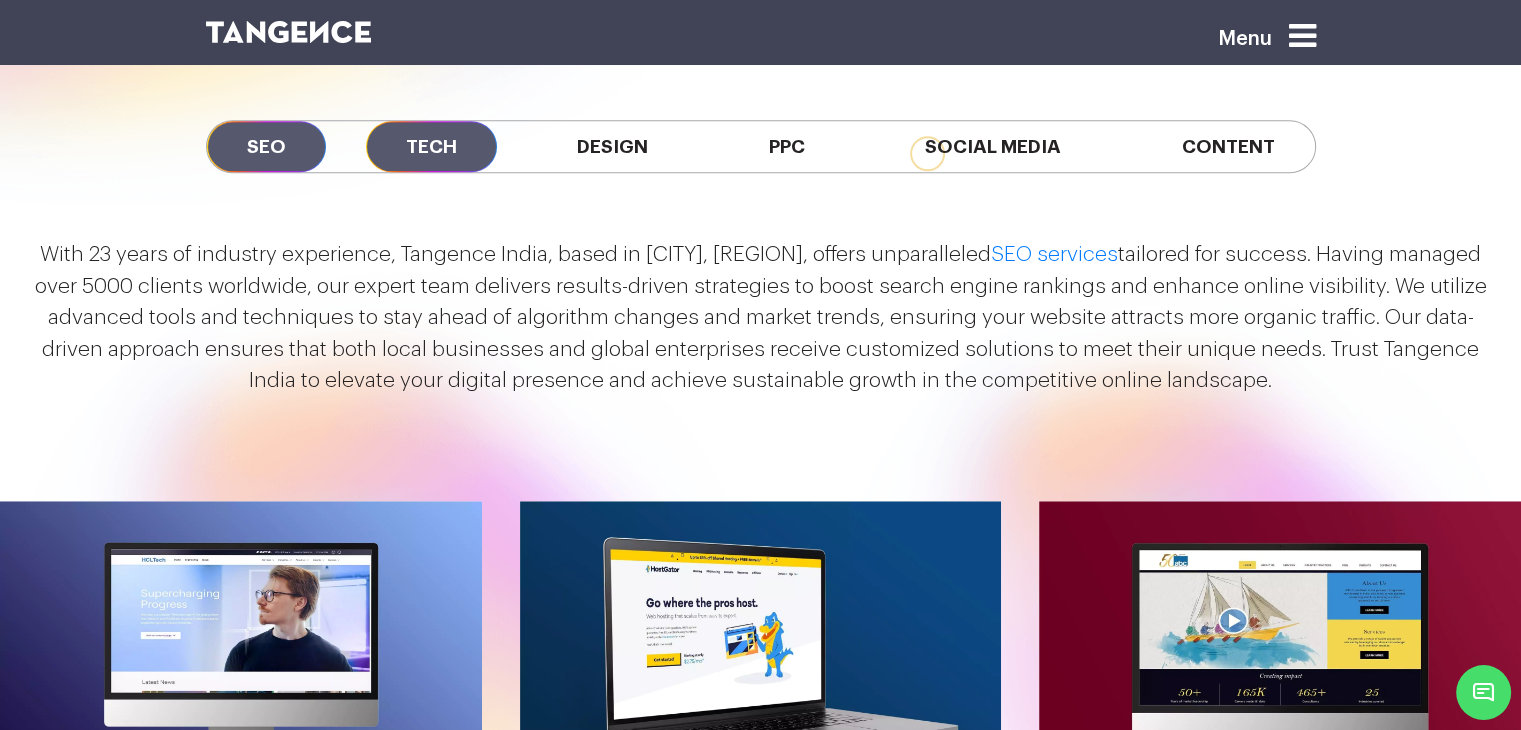 click on "Tech" at bounding box center (431, 146) 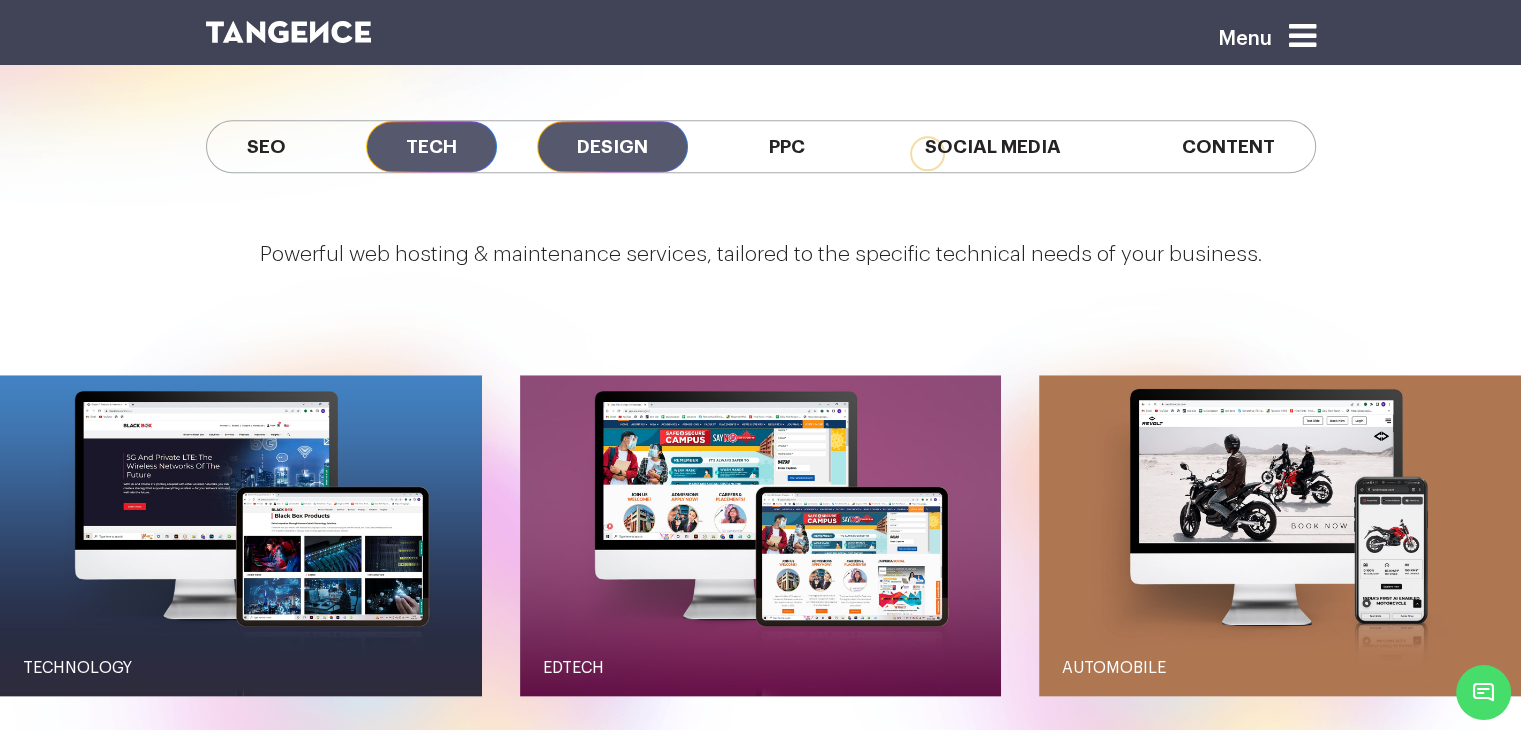 click on "Design" at bounding box center [612, 146] 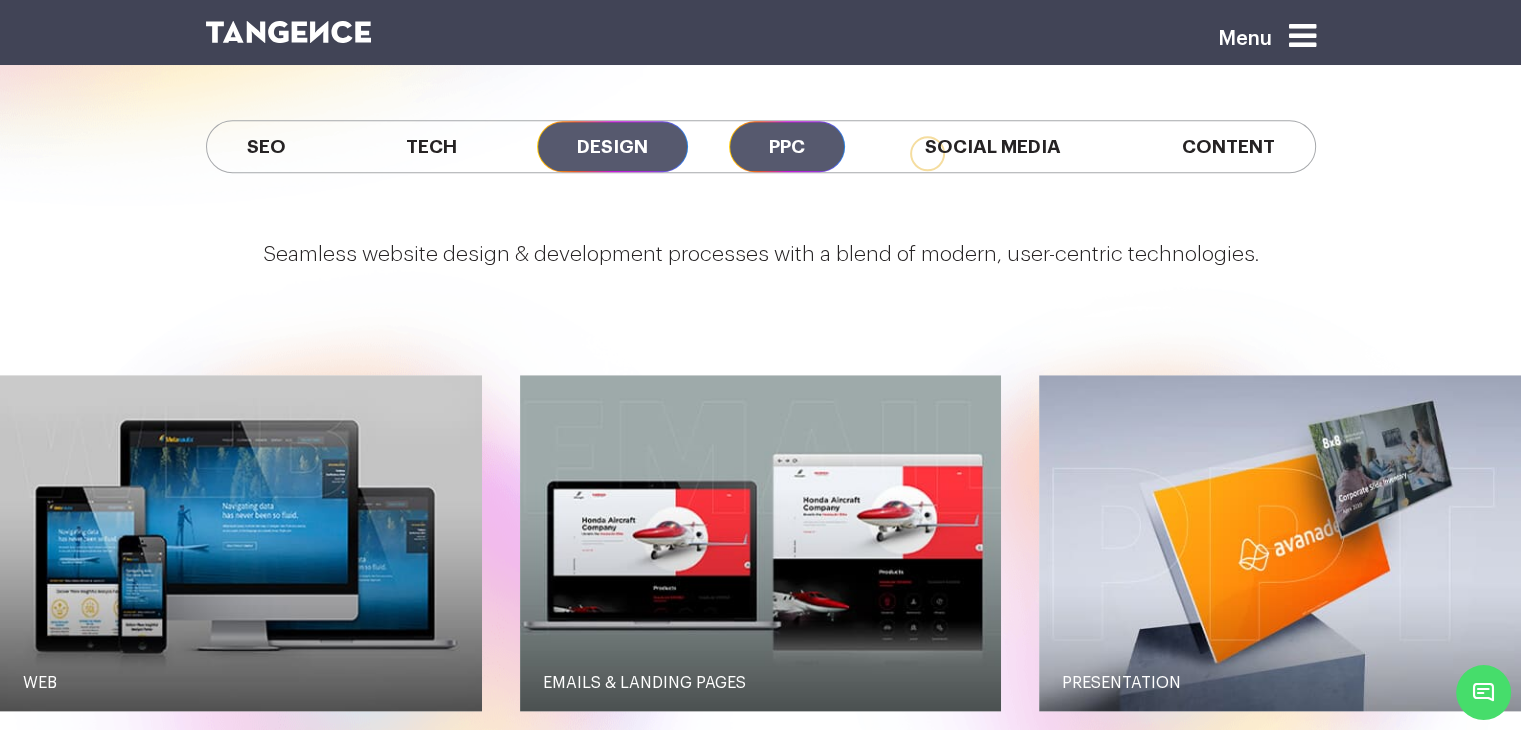click on "PPC" at bounding box center [787, 146] 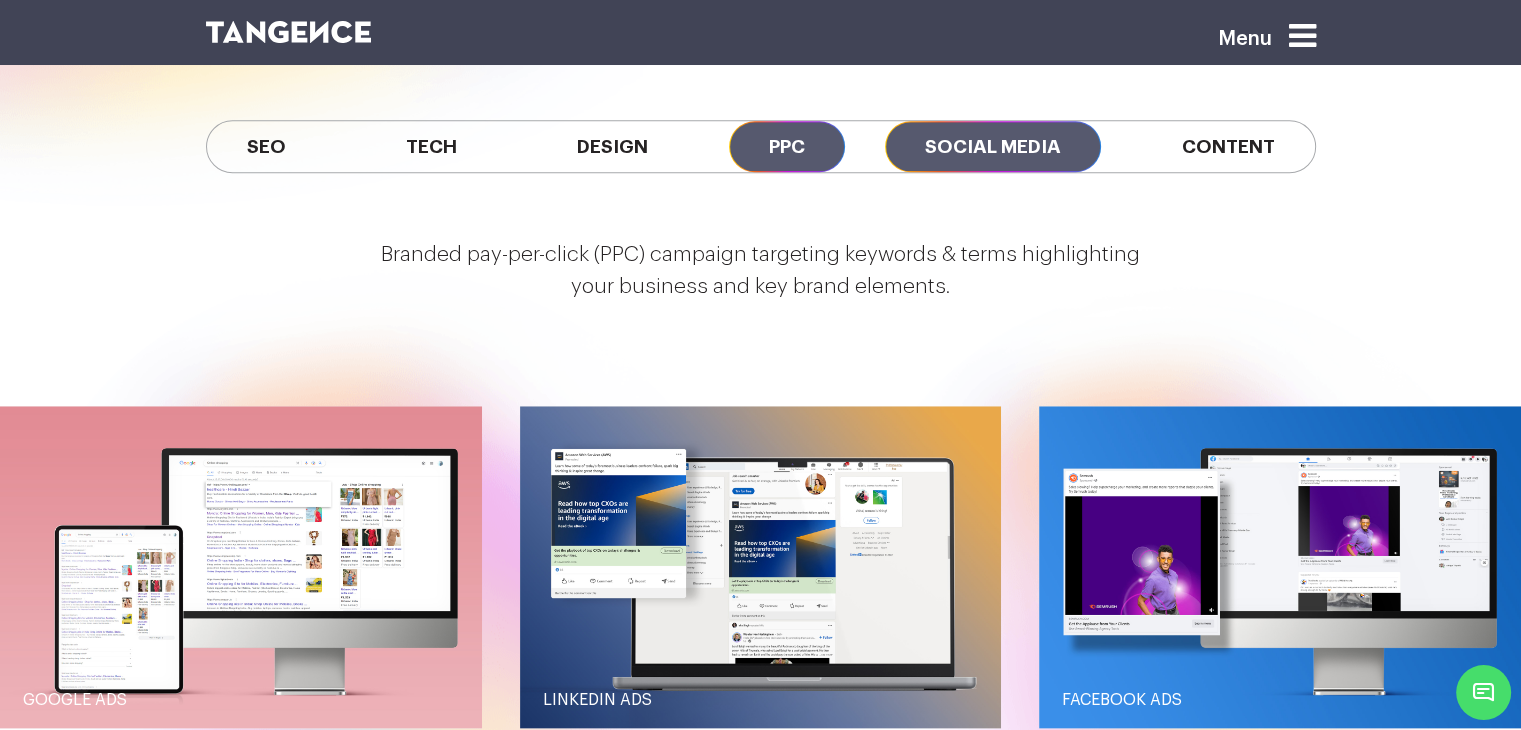 click on "Social Media" at bounding box center [993, 146] 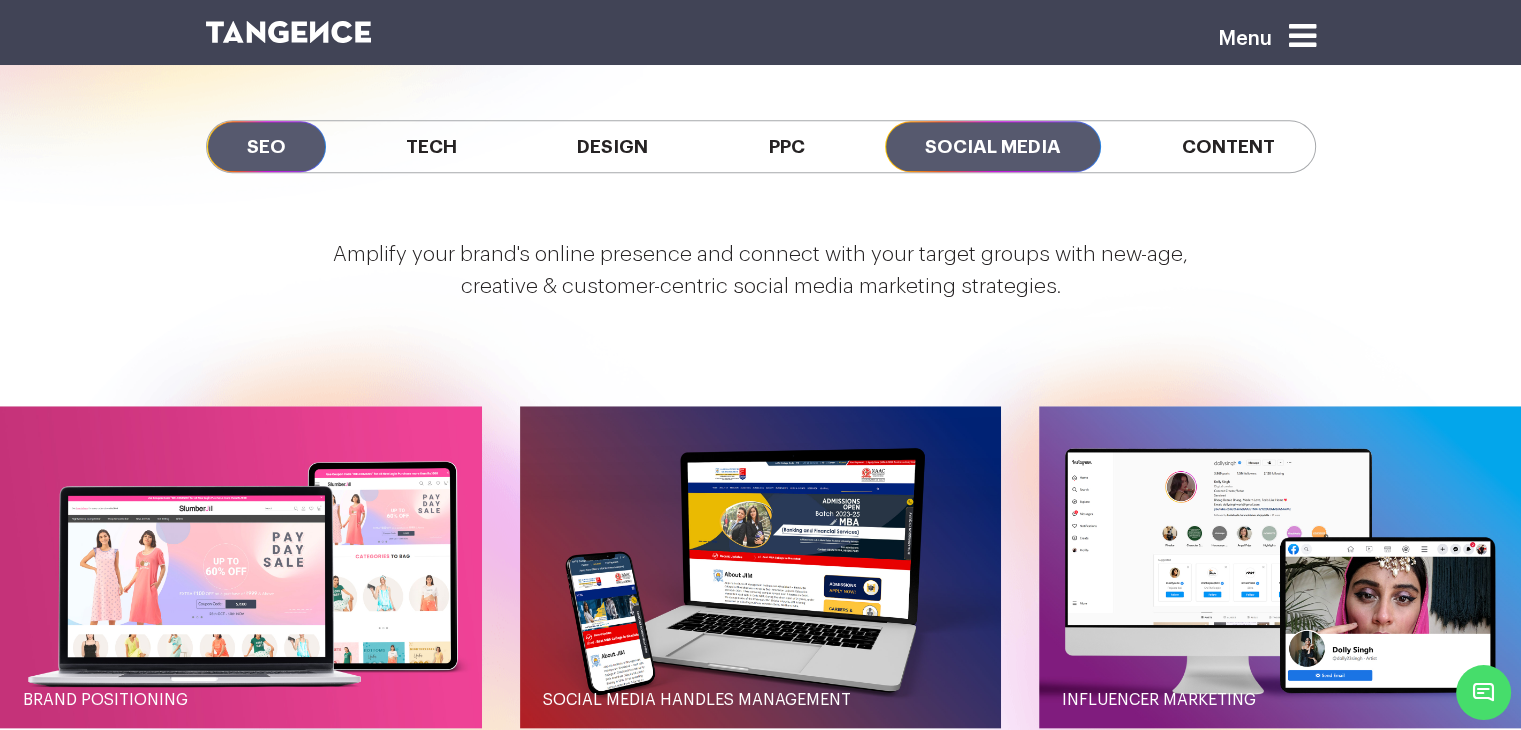 click on "SEO" at bounding box center [266, 146] 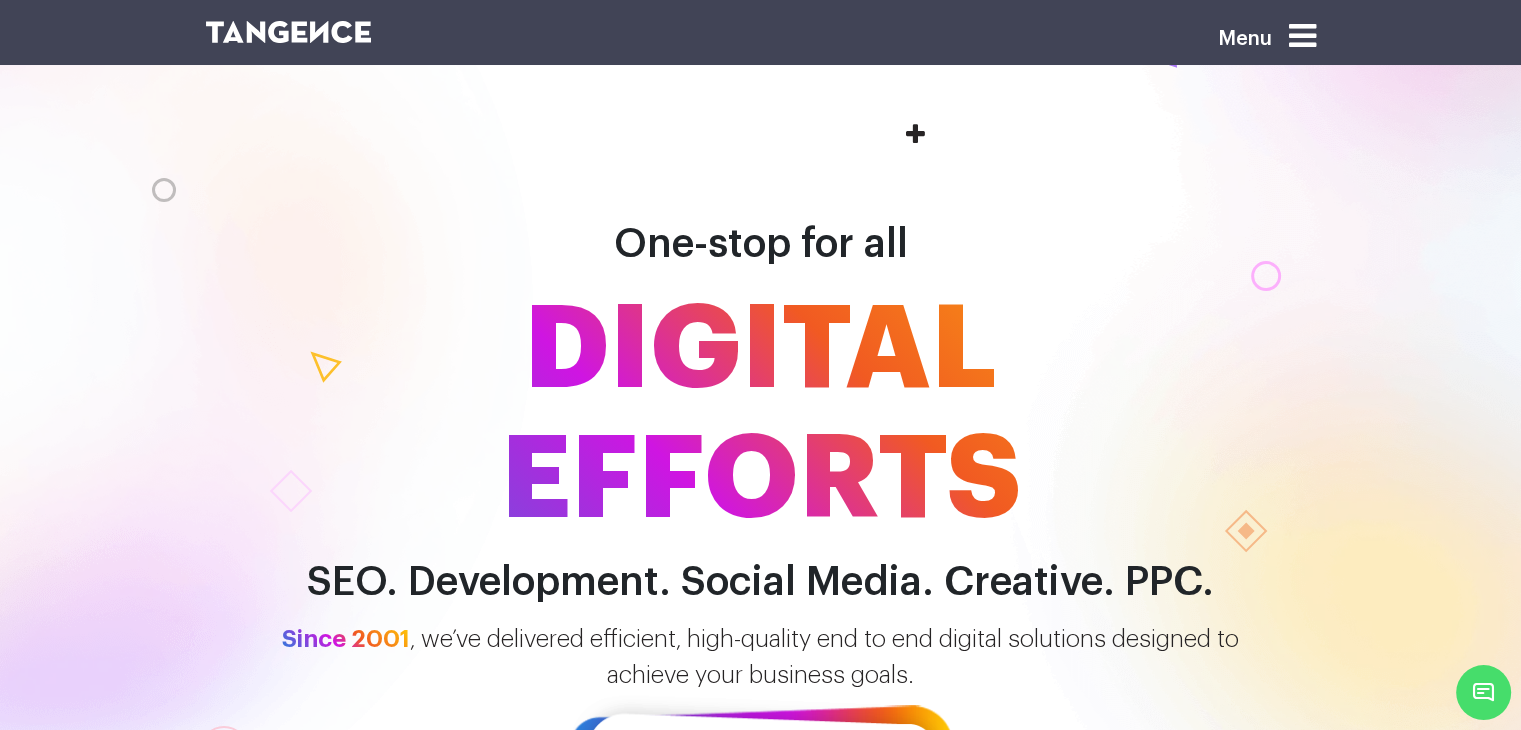 scroll, scrollTop: 0, scrollLeft: 0, axis: both 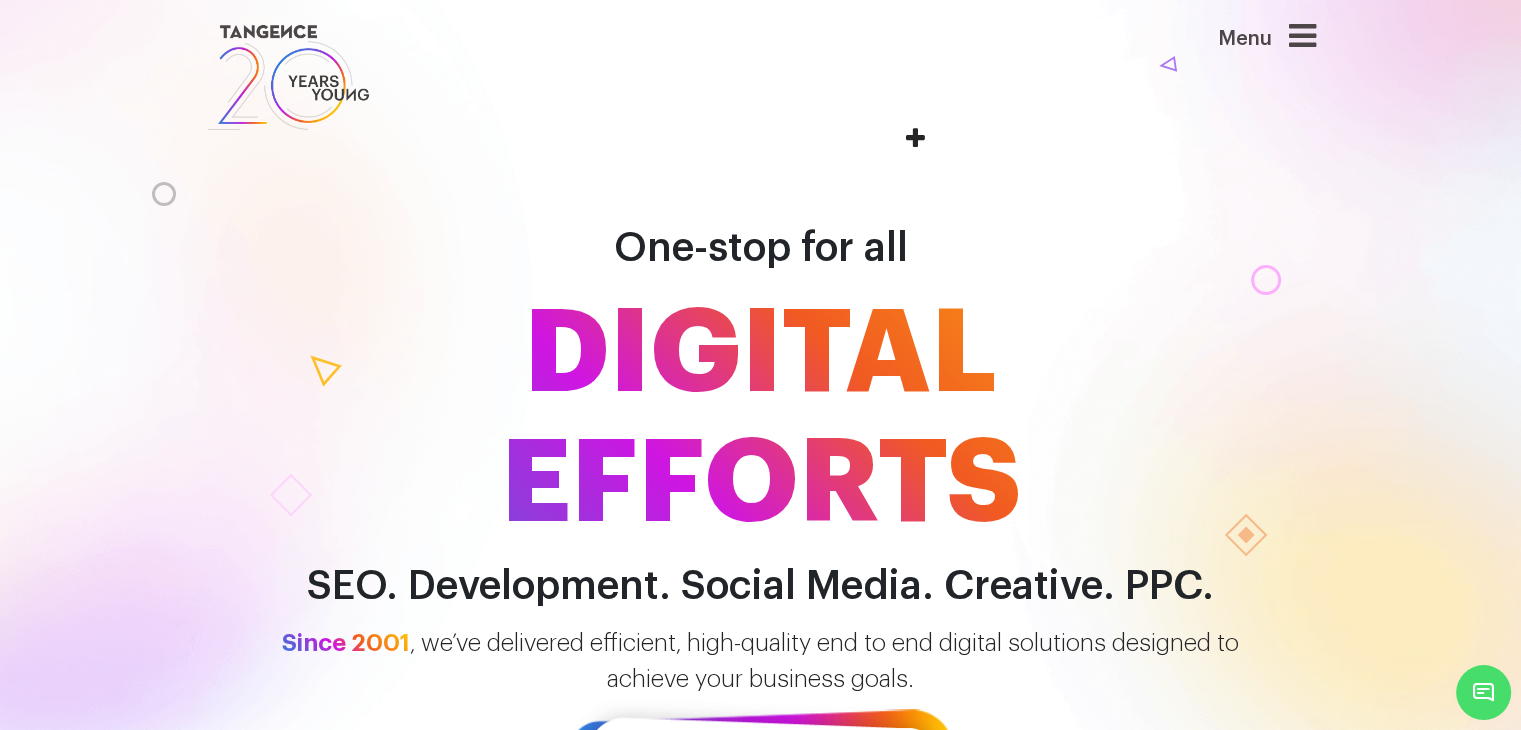 click at bounding box center [1302, 36] 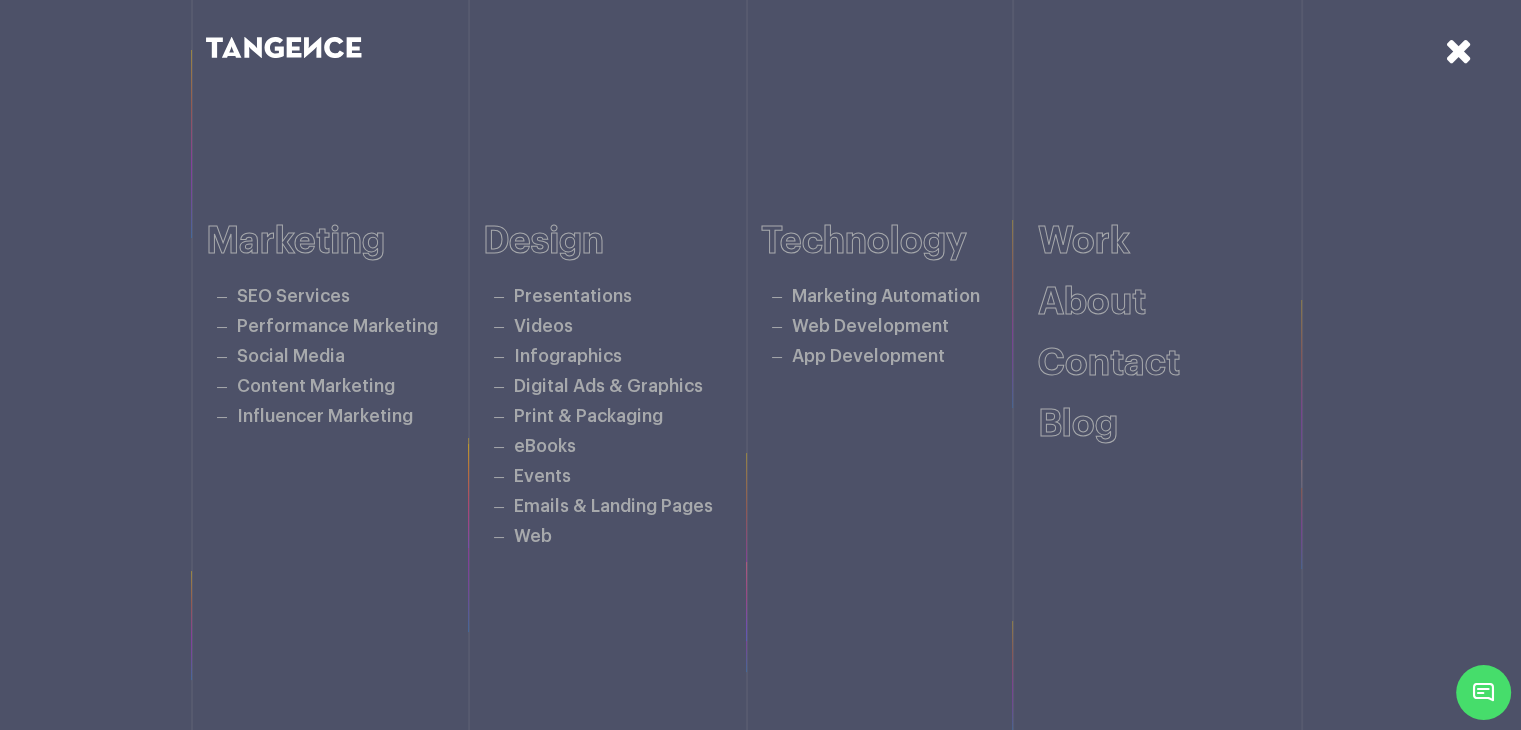 click on "Marketing
SEO Services
Performance Marketing
Social Media
Content Marketing
Influencer Marketing
Design
Presentations
Videos
Infographics
eBooks Web" at bounding box center (760, 386) 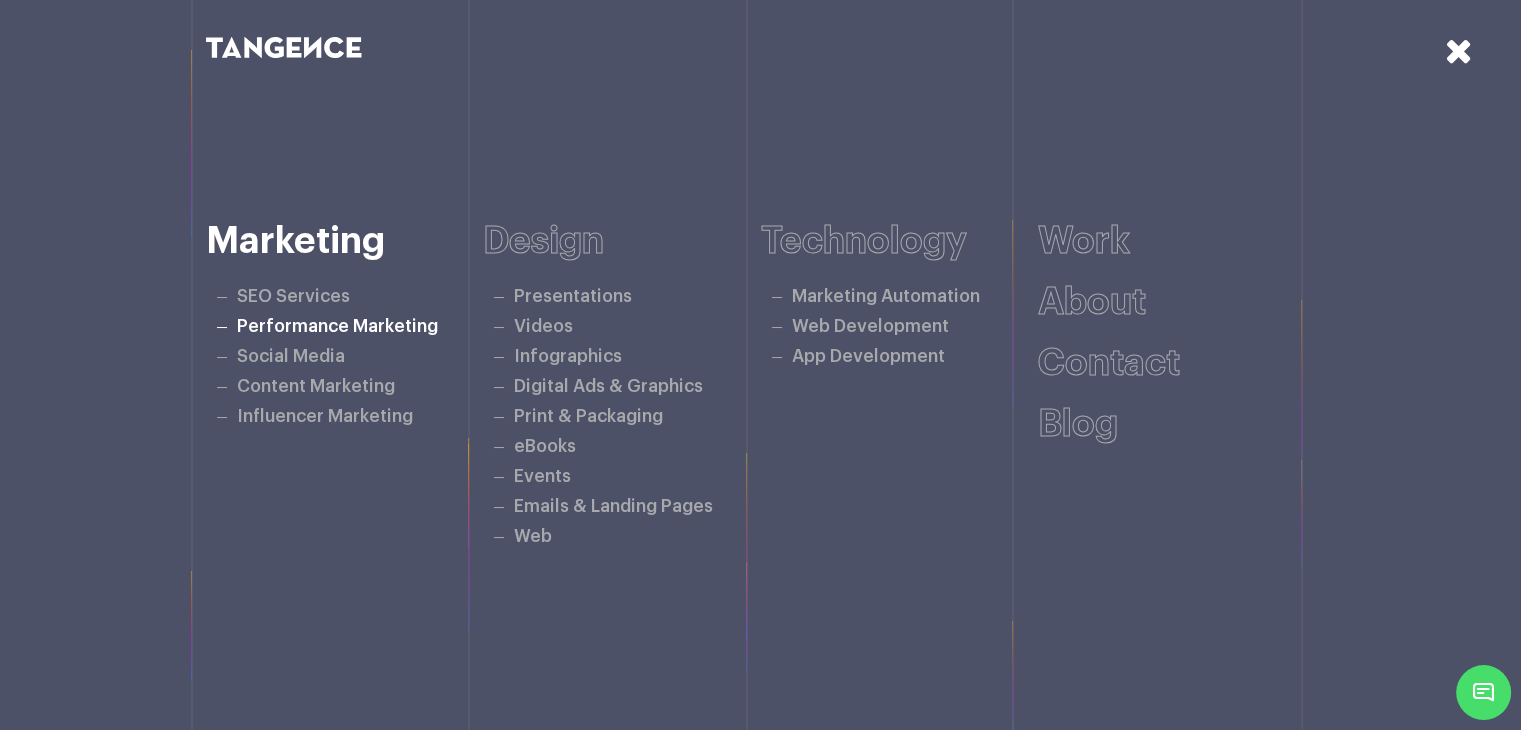 drag, startPoint x: 283, startPoint y: 324, endPoint x: 297, endPoint y: 324, distance: 14 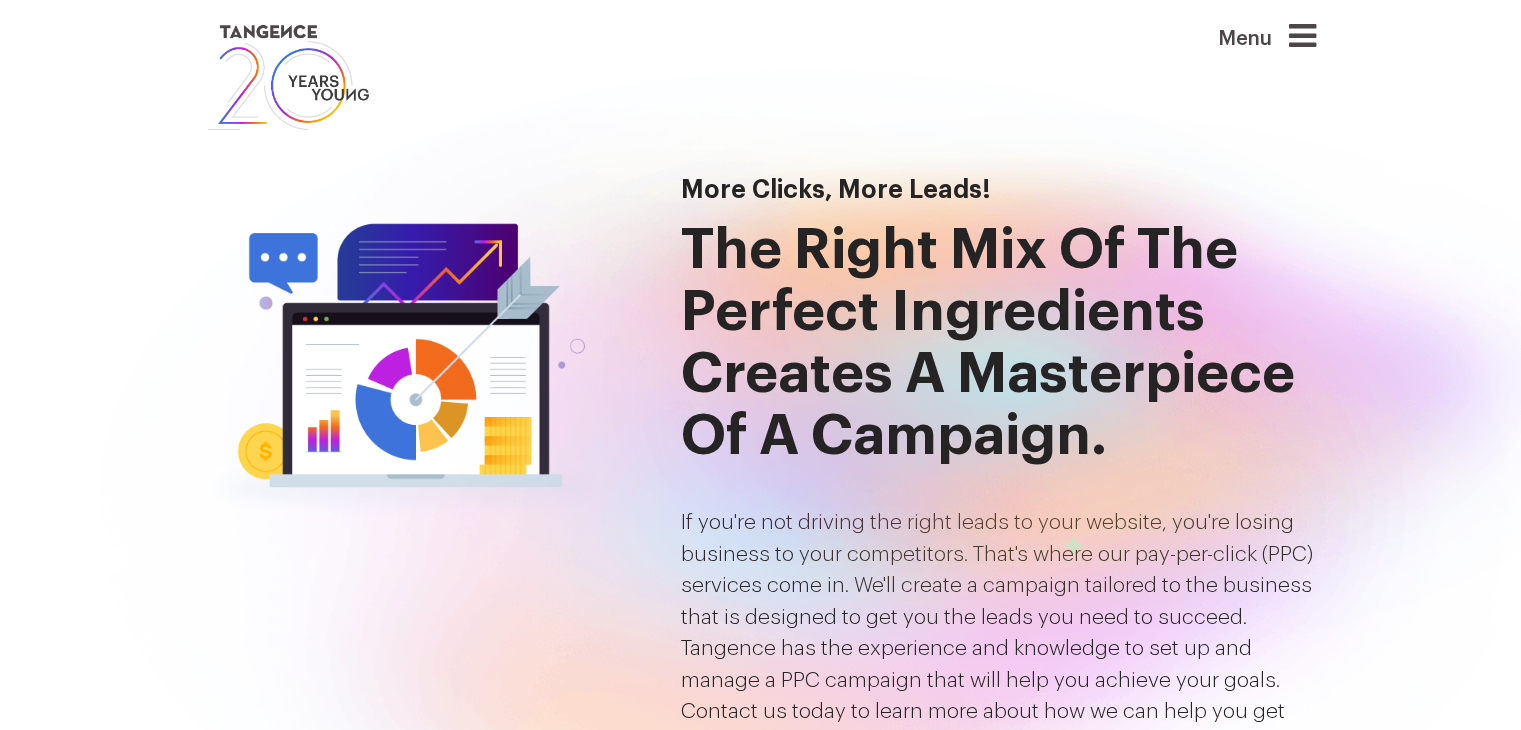 scroll, scrollTop: 0, scrollLeft: 0, axis: both 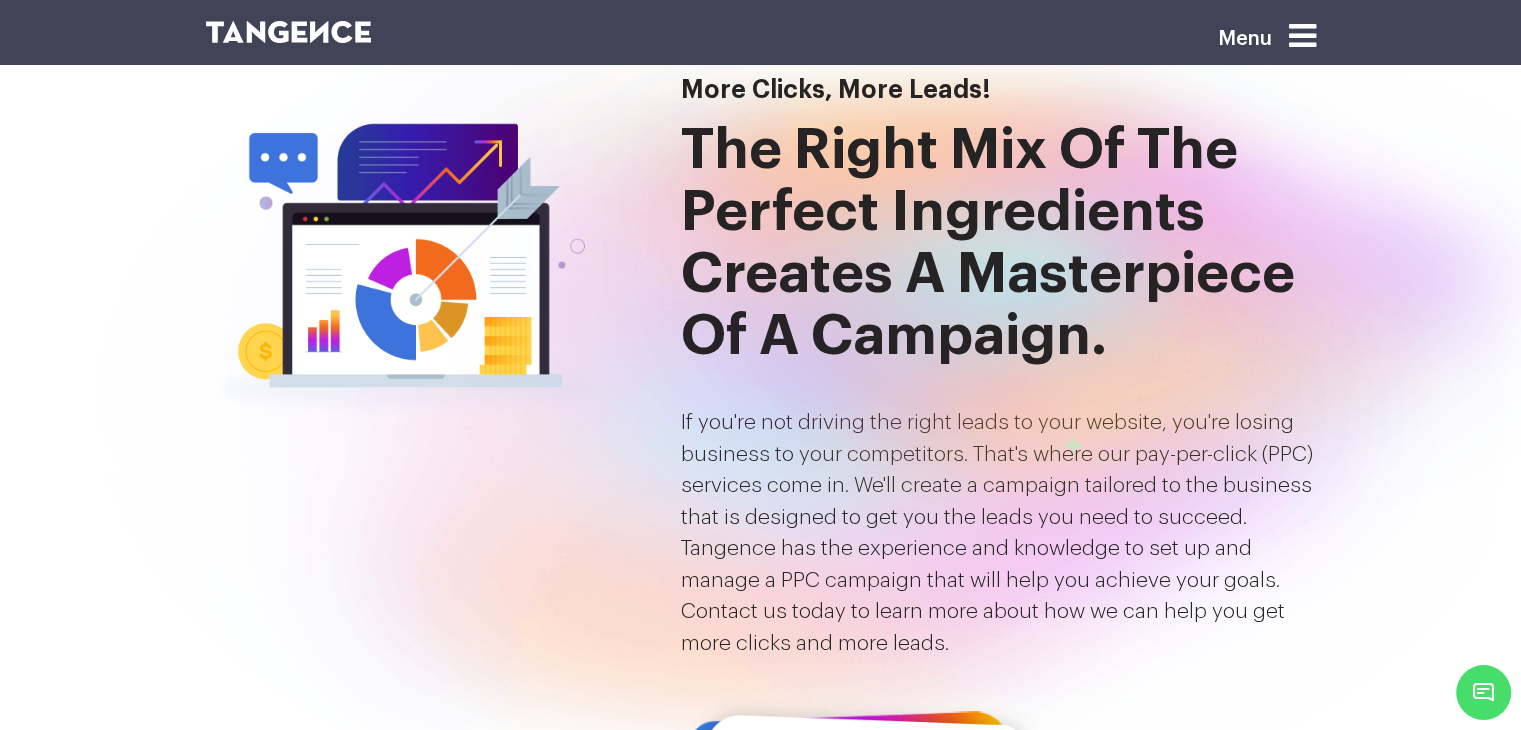 click at bounding box center (1302, 36) 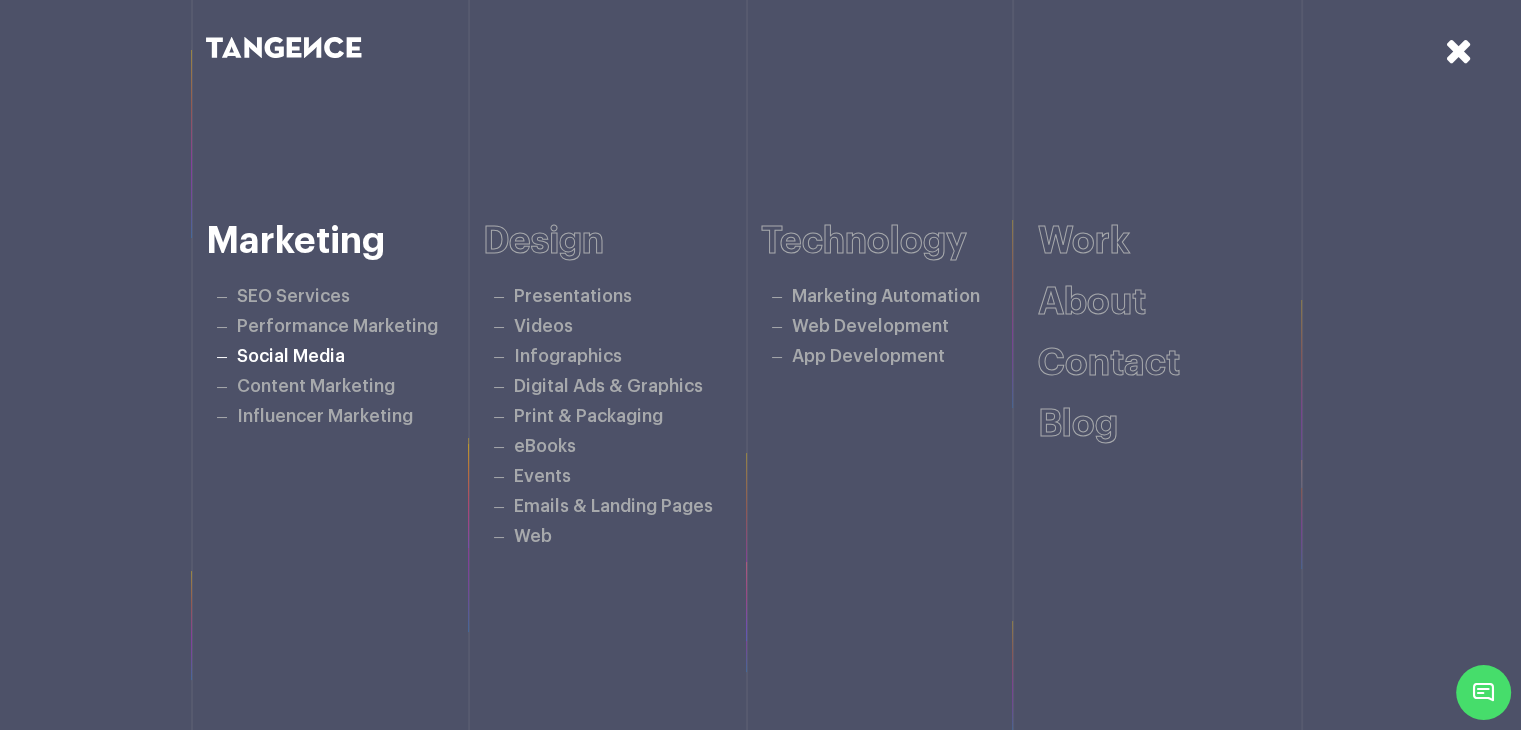 click on "Social Media" at bounding box center (291, 356) 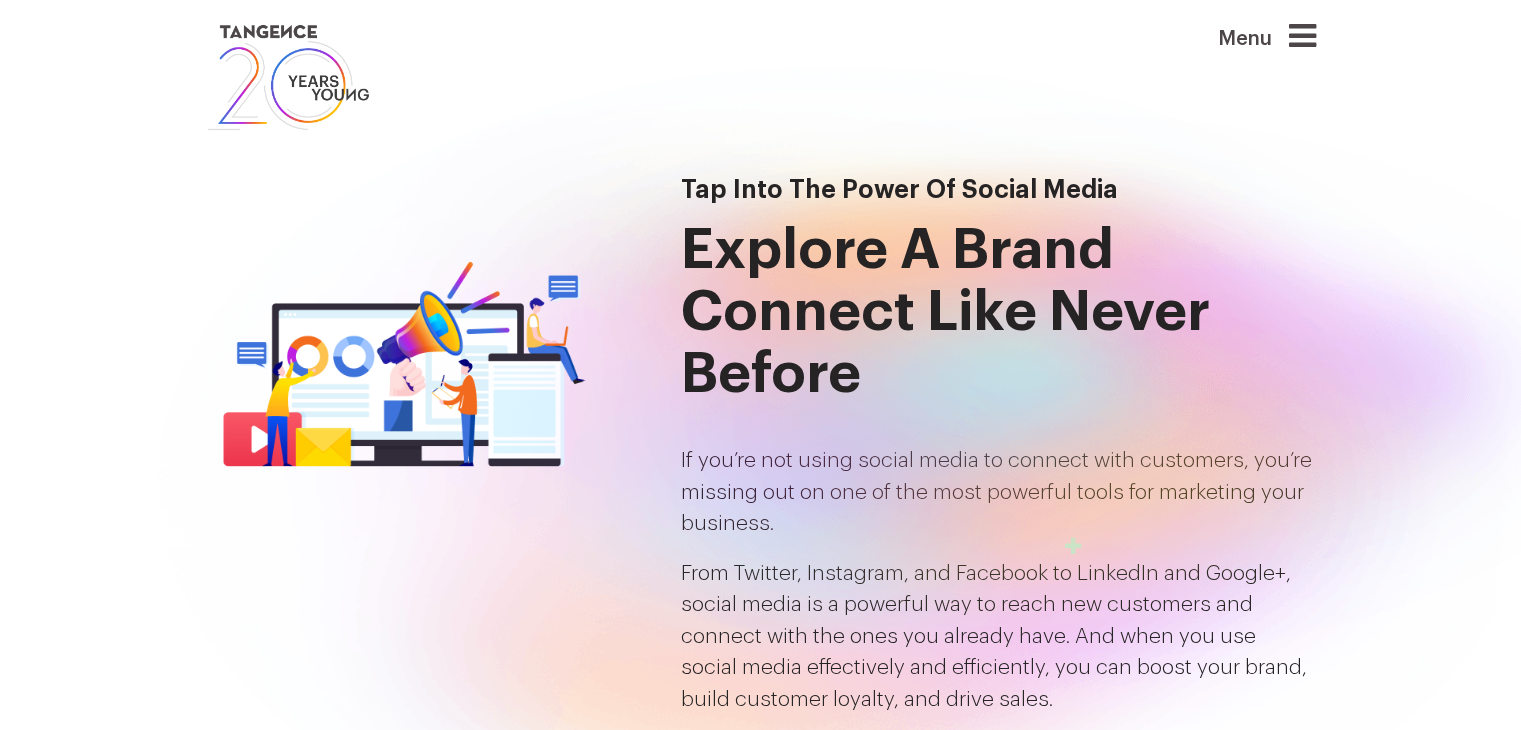scroll, scrollTop: 0, scrollLeft: 0, axis: both 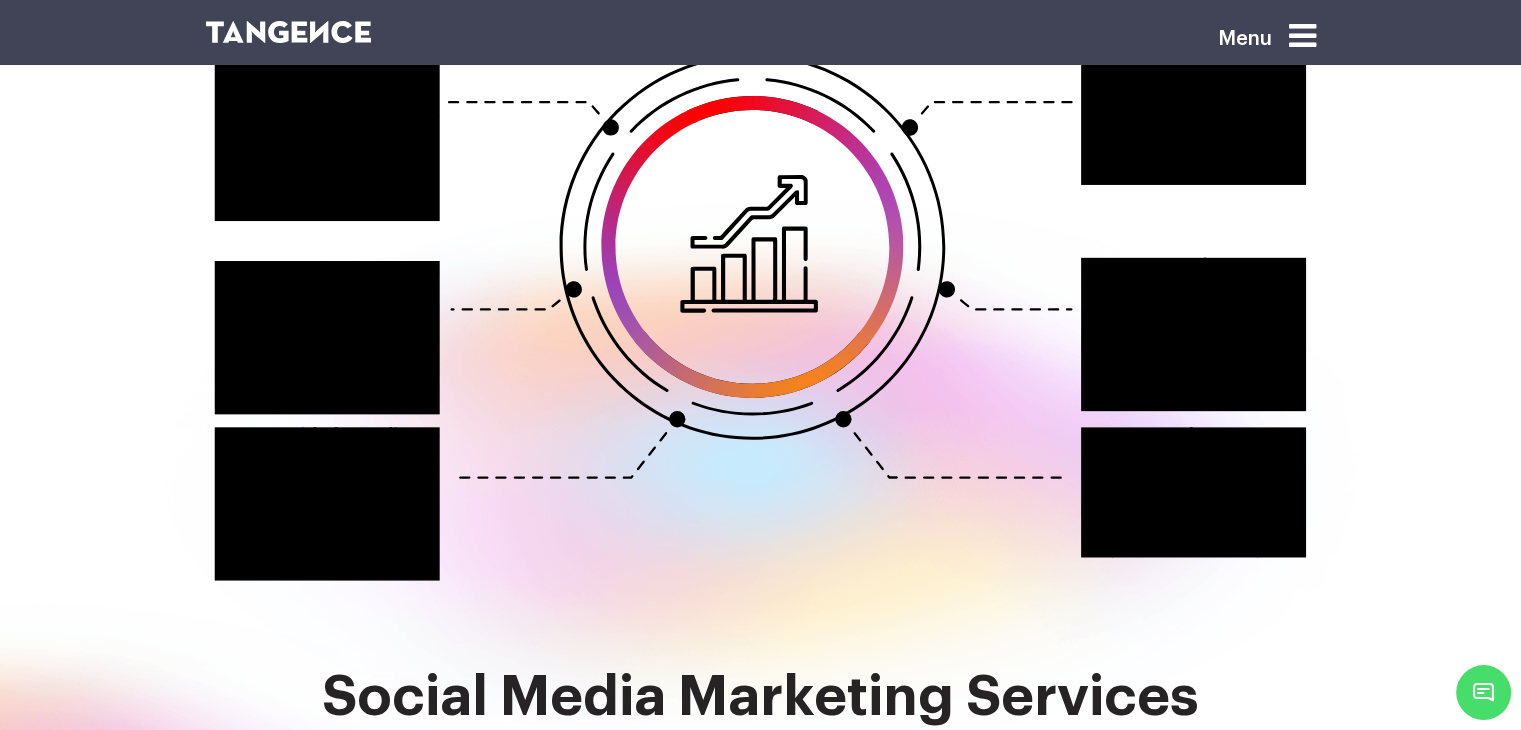 click at bounding box center (1302, 36) 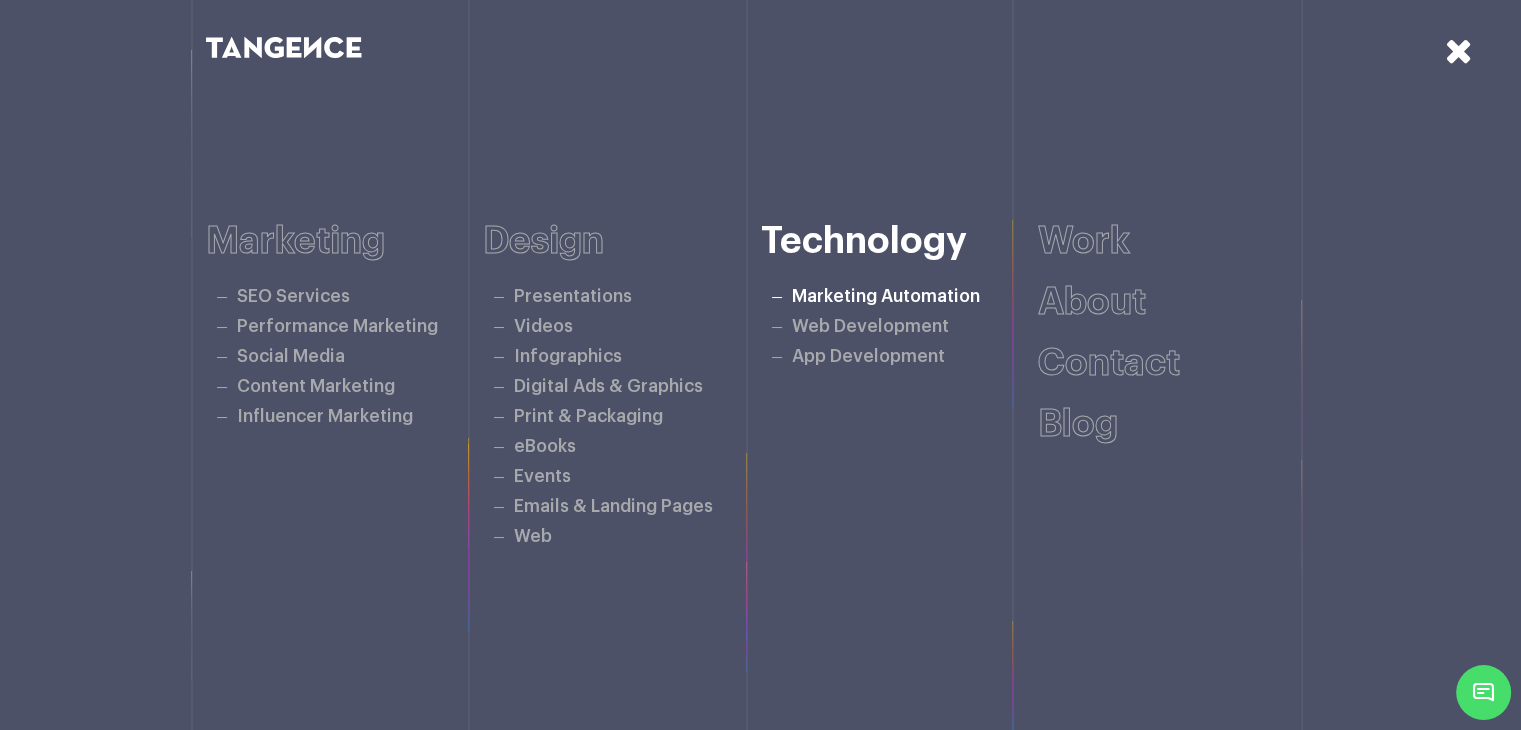 click on "Marketing Automation" at bounding box center (886, 296) 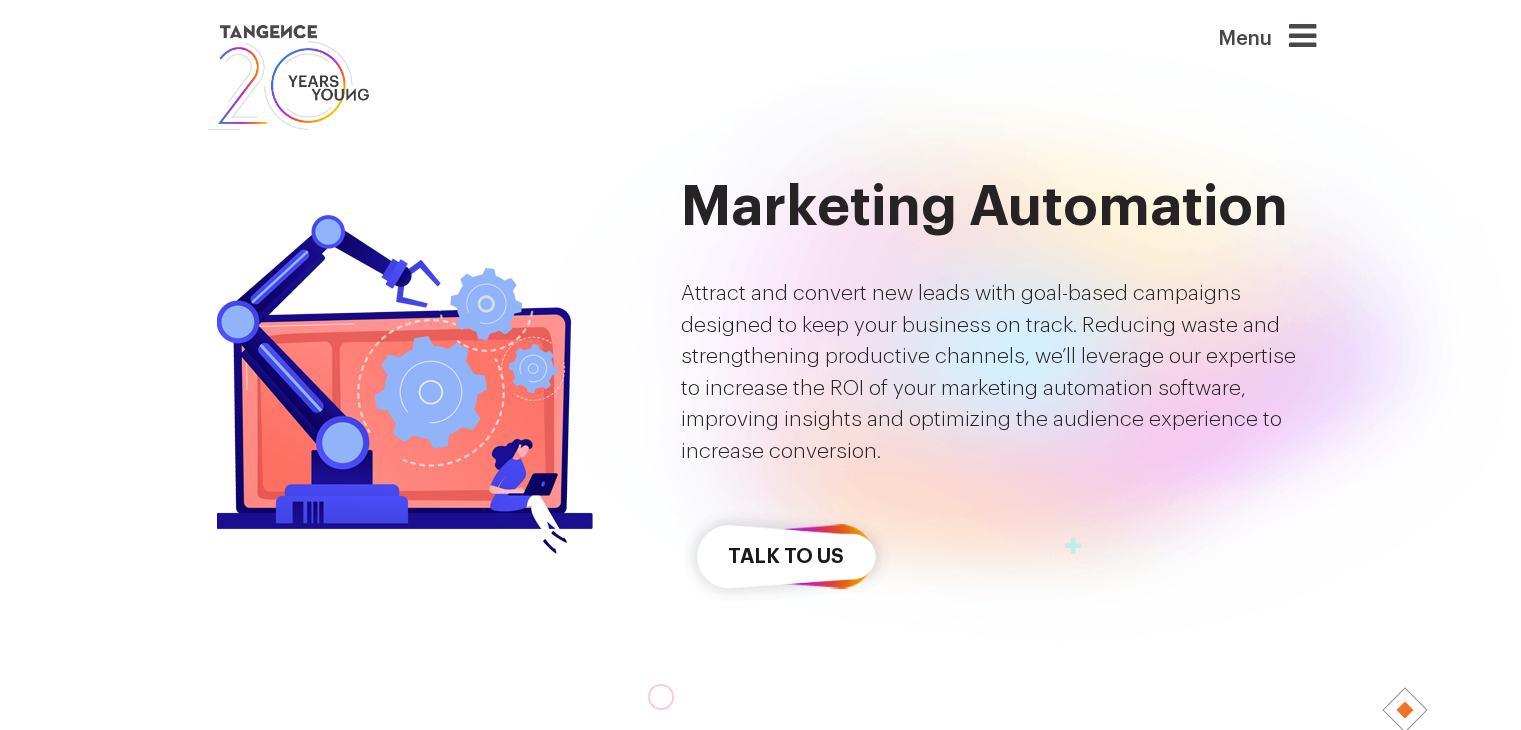 scroll, scrollTop: 0, scrollLeft: 0, axis: both 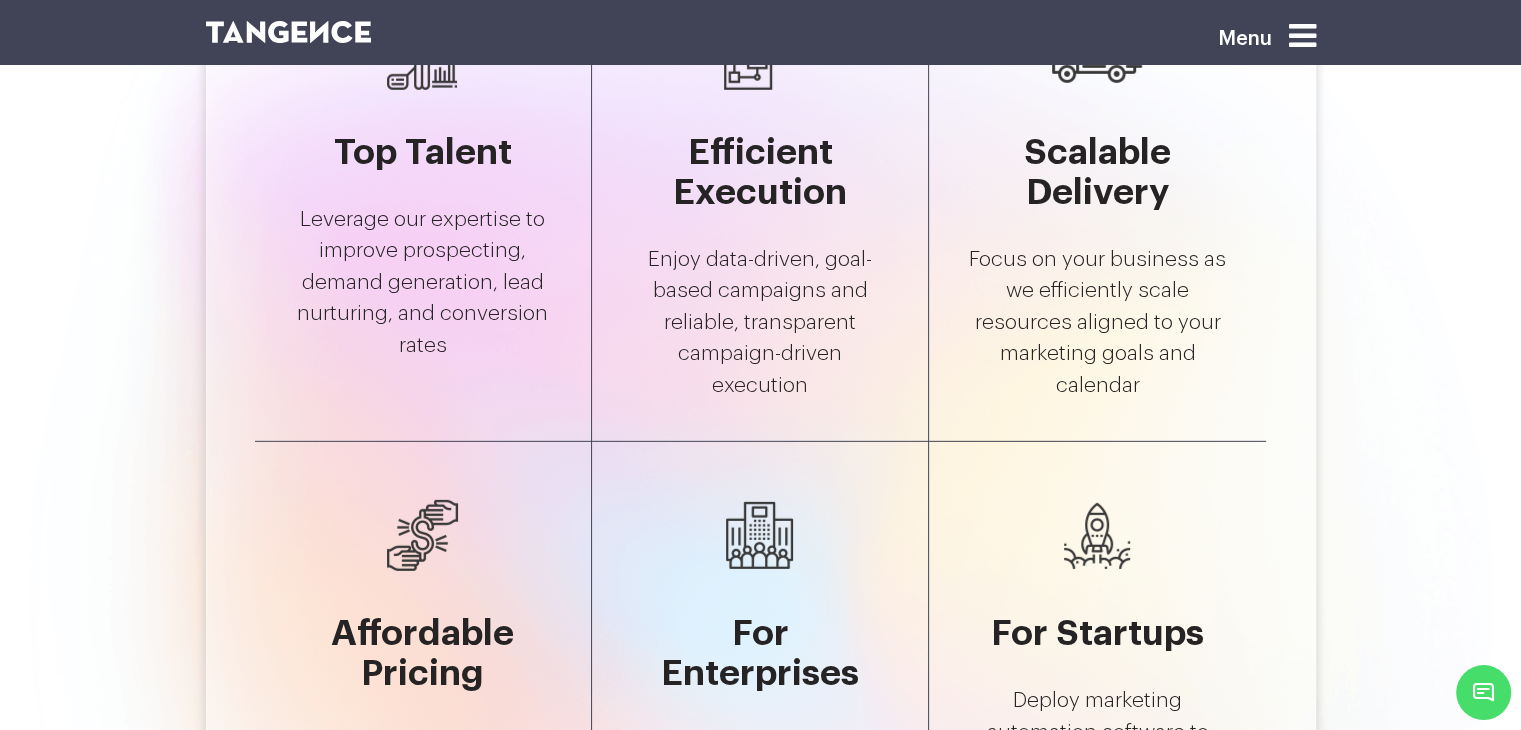 drag, startPoint x: 22, startPoint y: 393, endPoint x: 43, endPoint y: 393, distance: 21 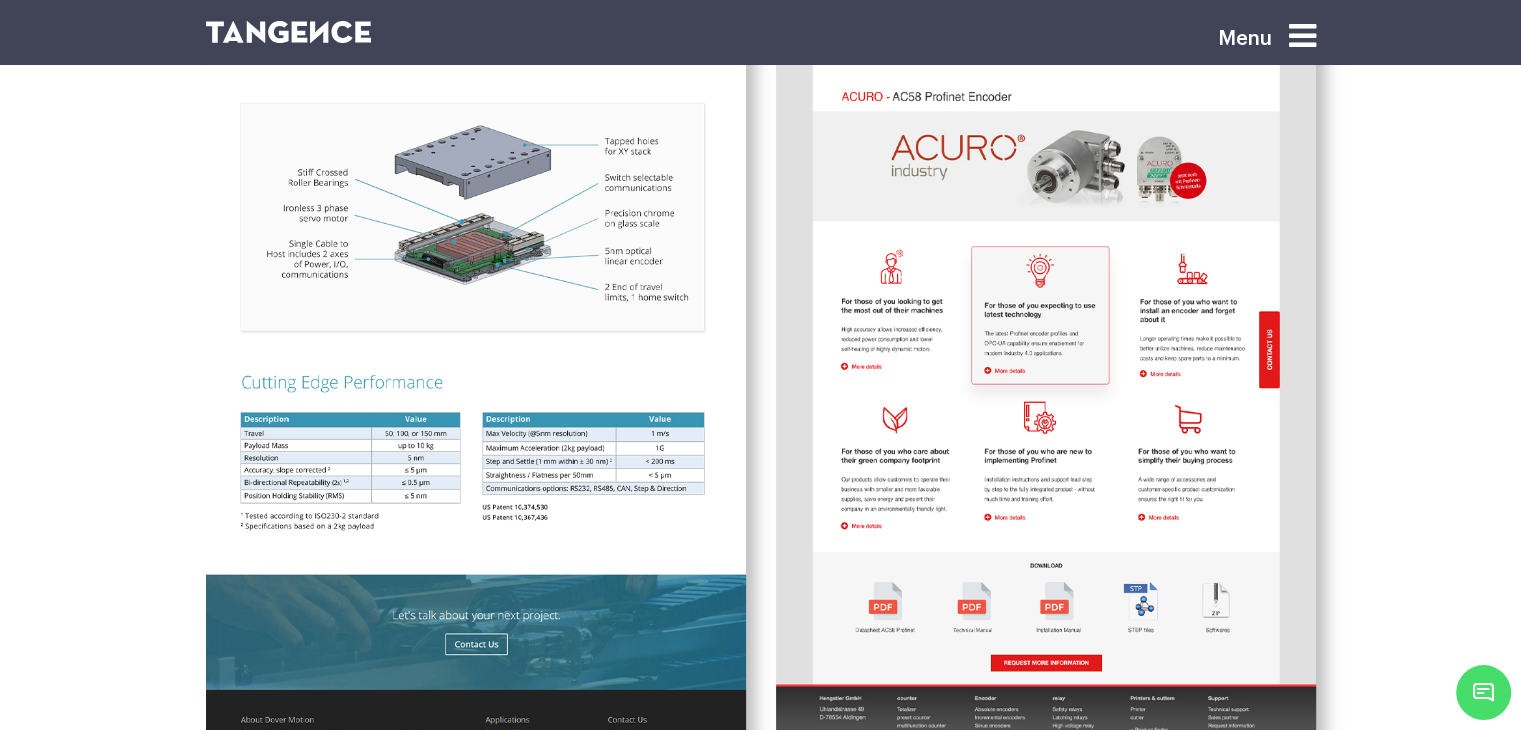 scroll, scrollTop: 4575, scrollLeft: 0, axis: vertical 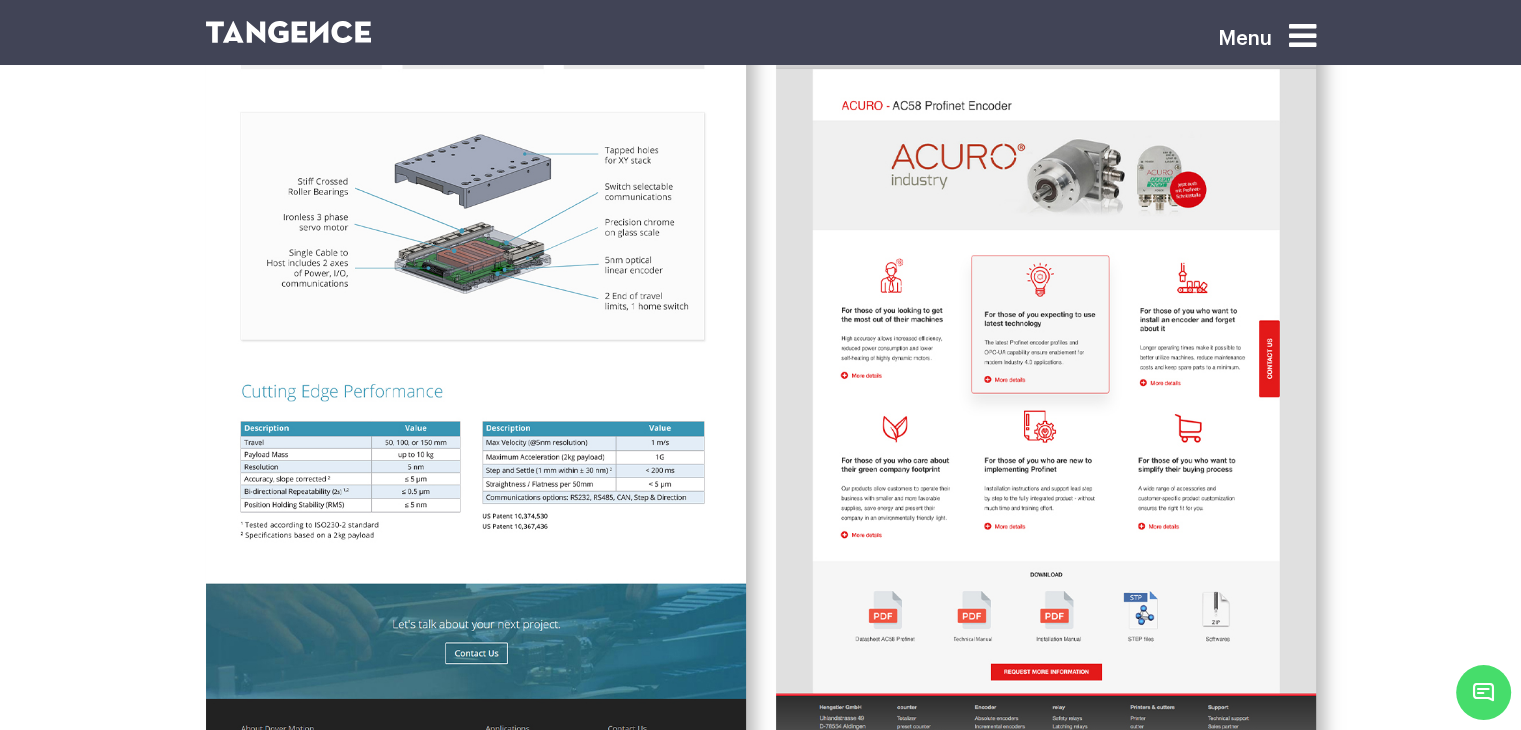 click at bounding box center (666, 45) 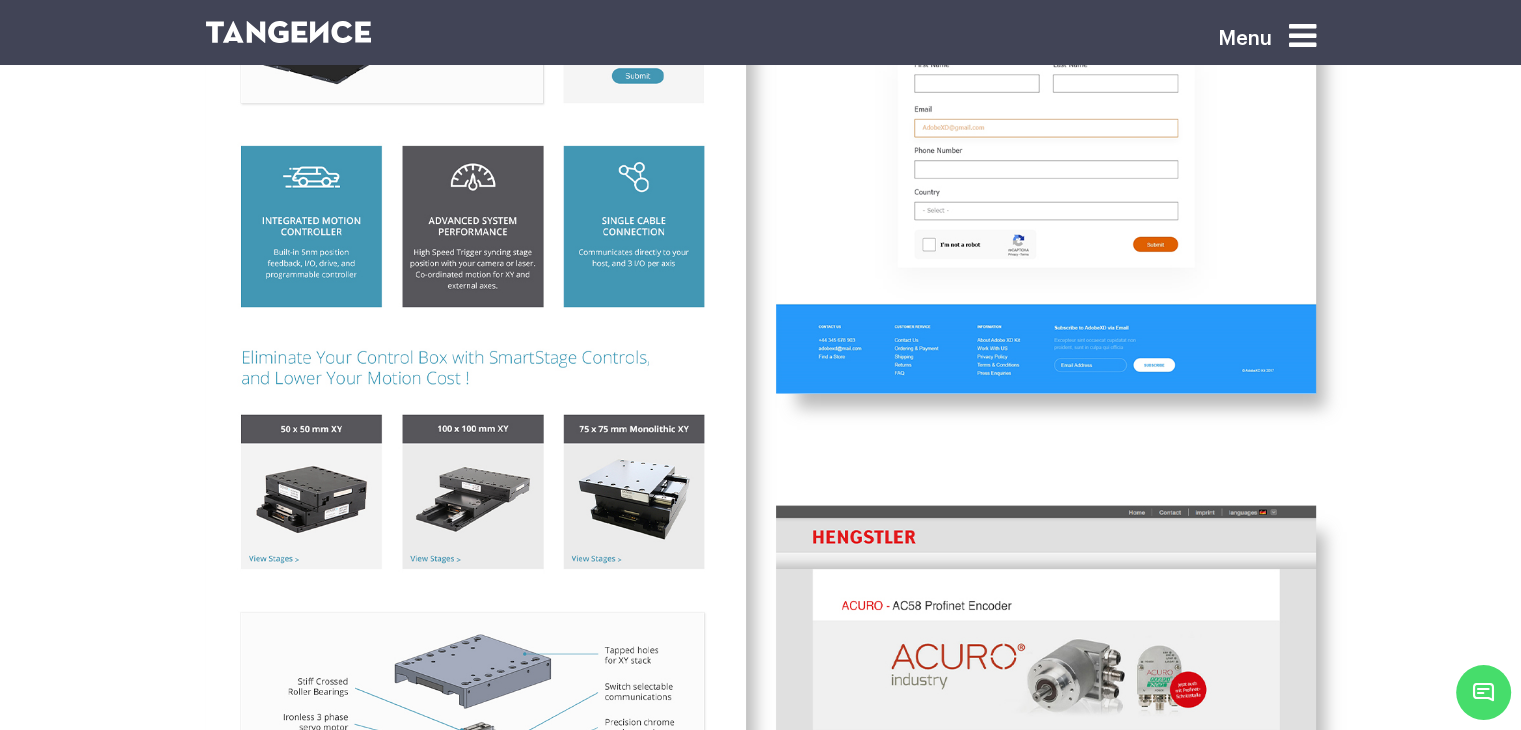scroll, scrollTop: 3475, scrollLeft: 0, axis: vertical 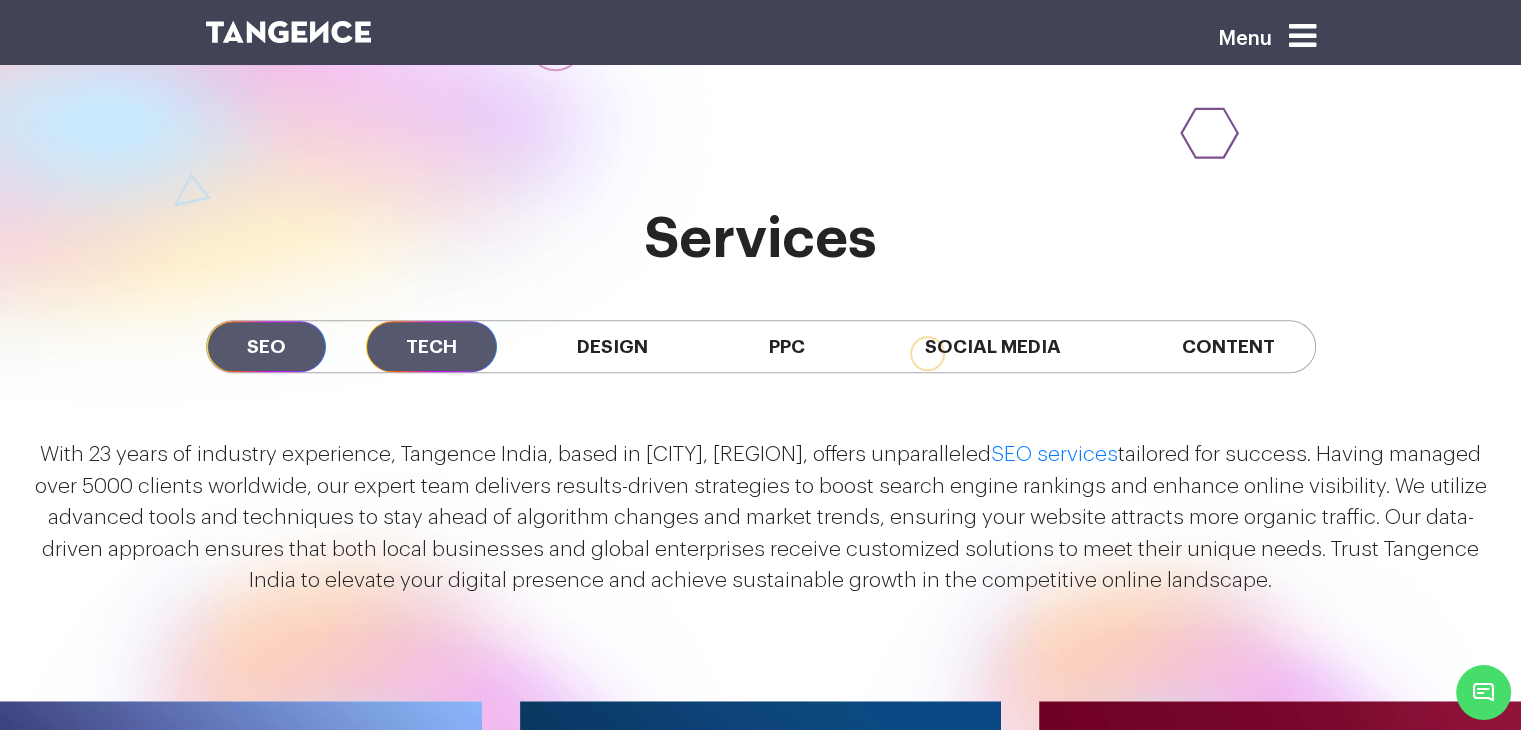 click on "Tech" at bounding box center [431, 346] 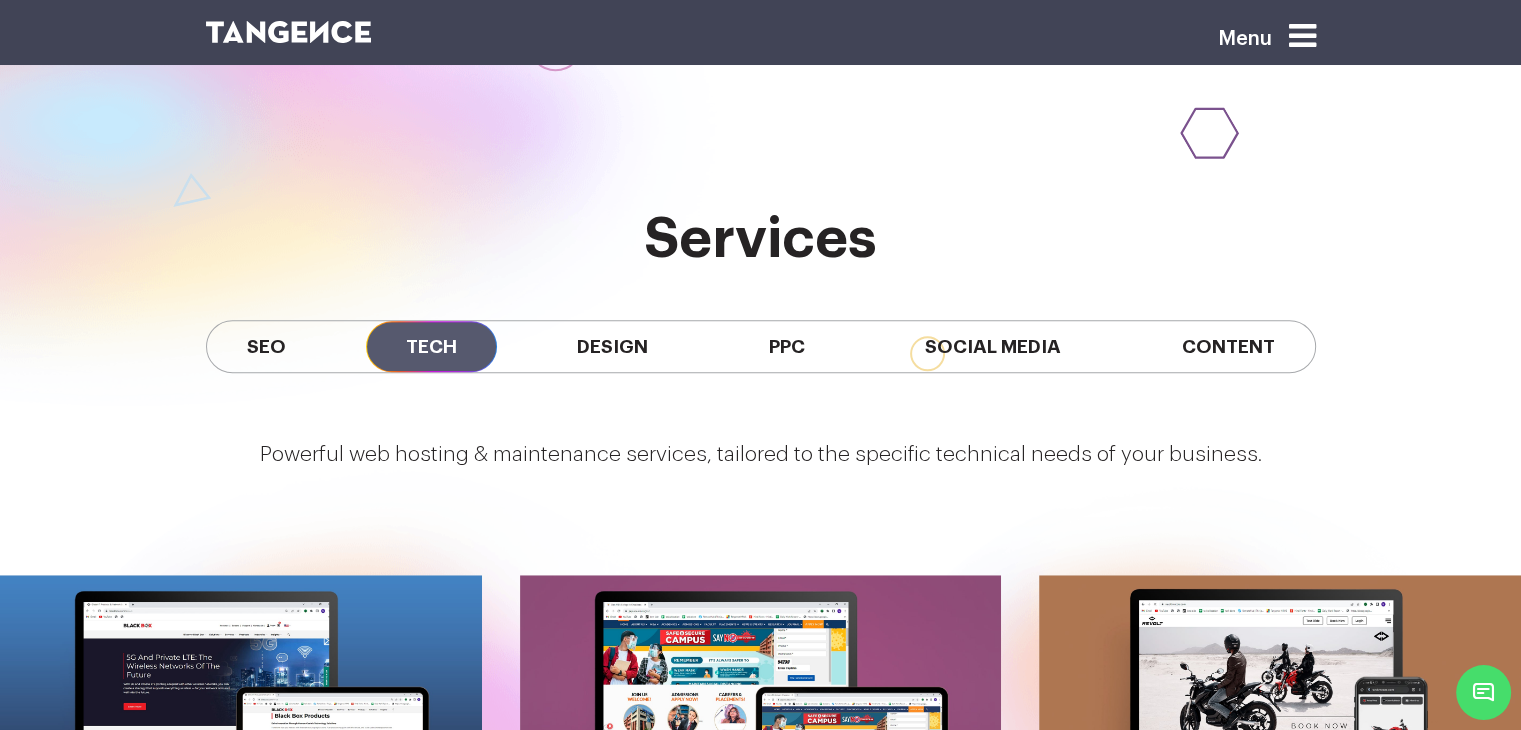 drag, startPoint x: 620, startPoint y: 348, endPoint x: 688, endPoint y: 352, distance: 68.117546 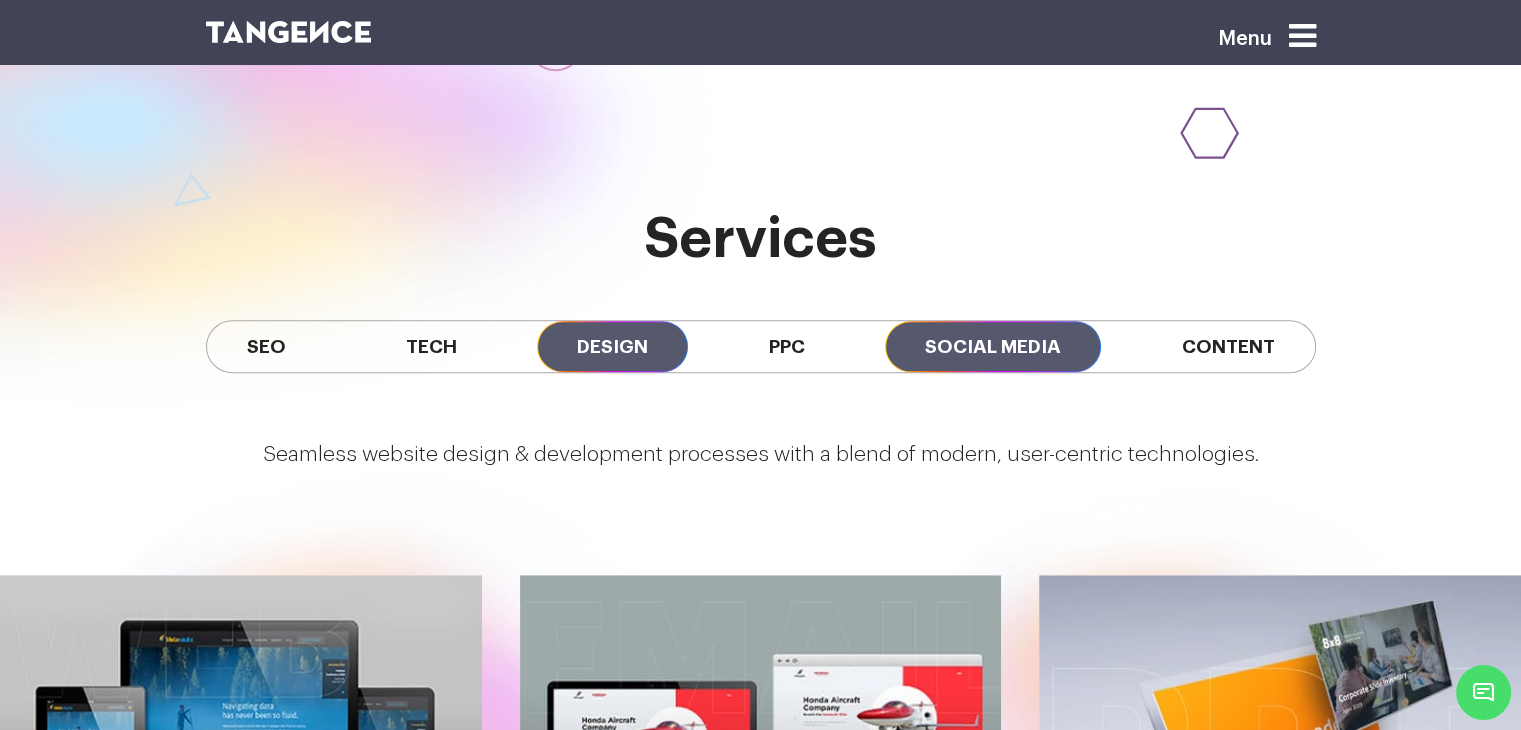 drag, startPoint x: 780, startPoint y: 352, endPoint x: 957, endPoint y: 346, distance: 177.10167 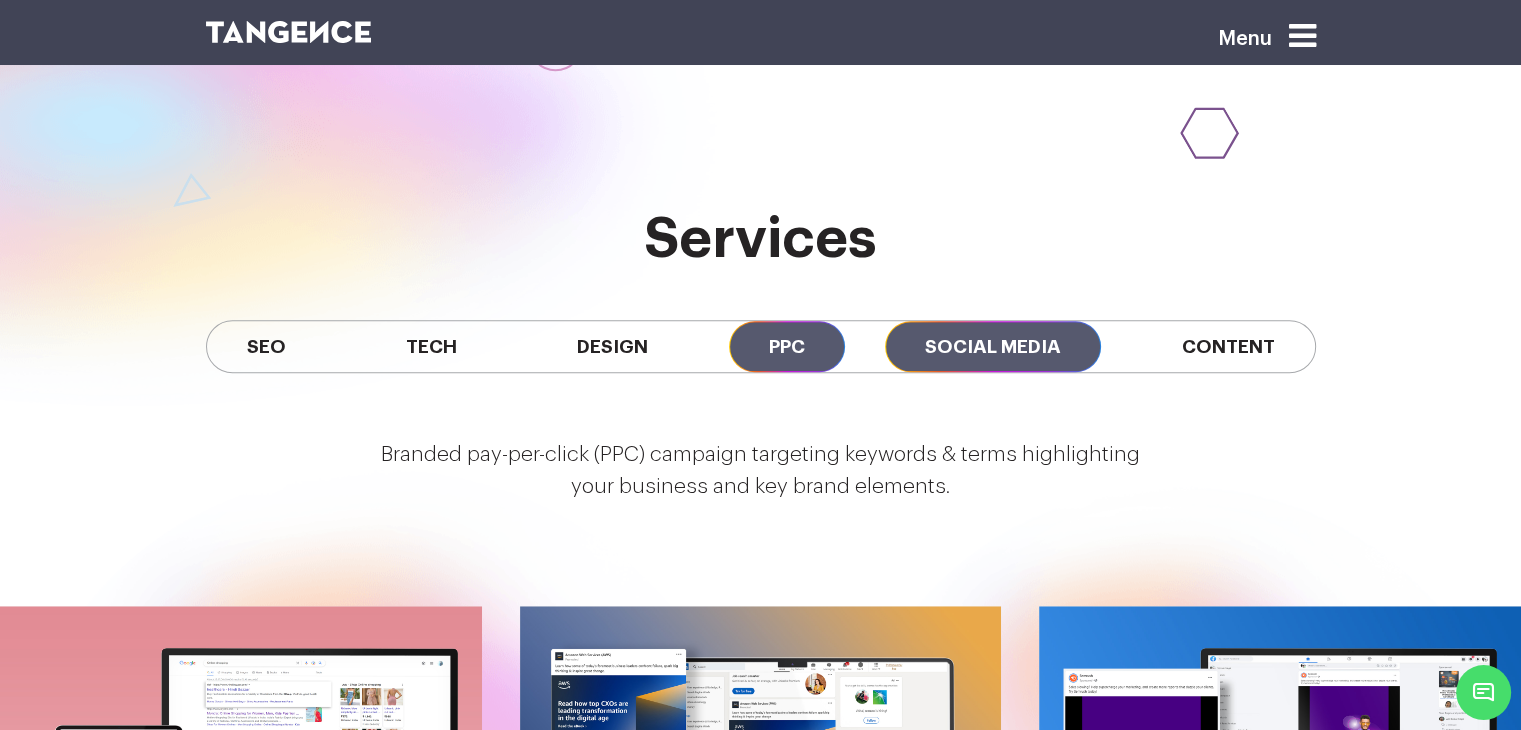 drag, startPoint x: 967, startPoint y: 346, endPoint x: 984, endPoint y: 346, distance: 17 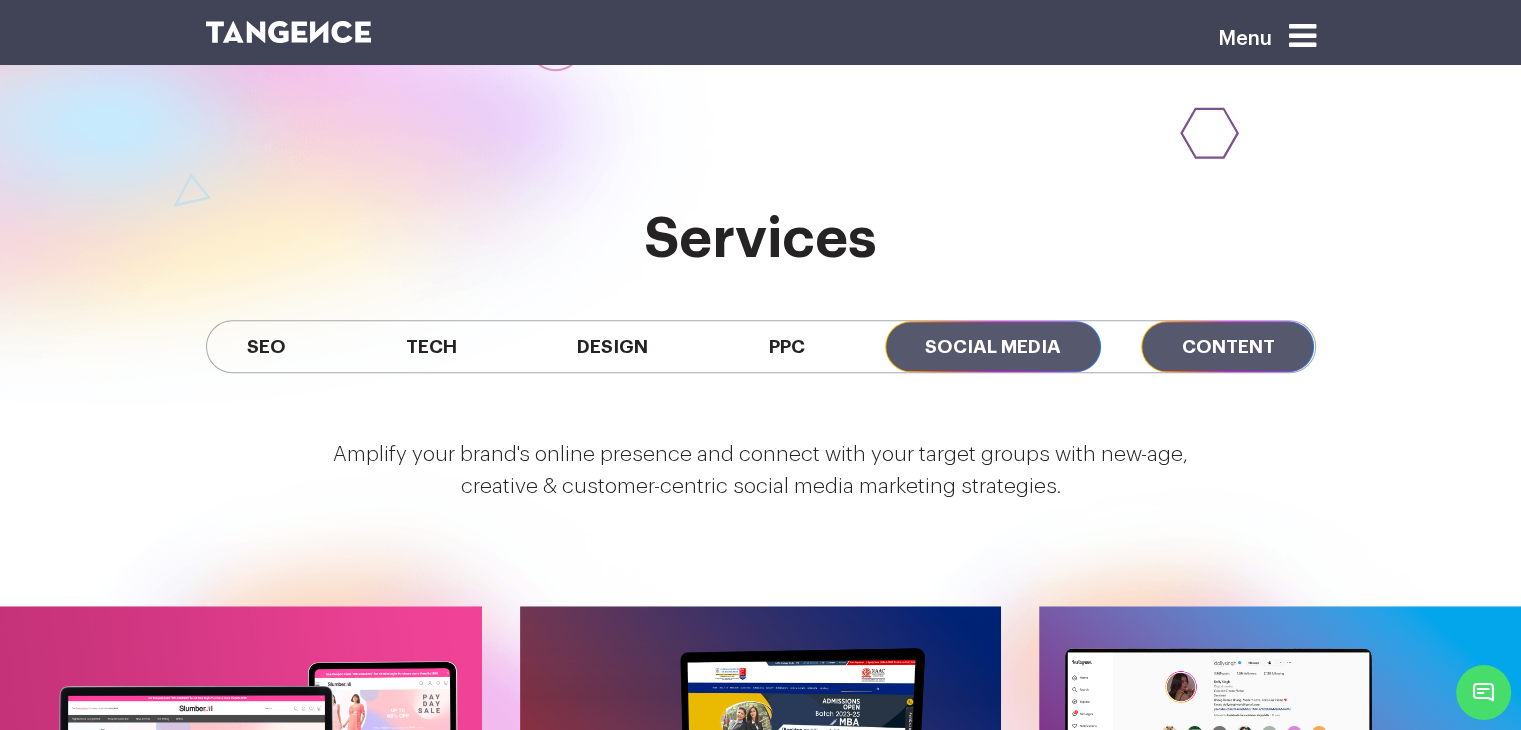 click on "Content" at bounding box center [1227, 346] 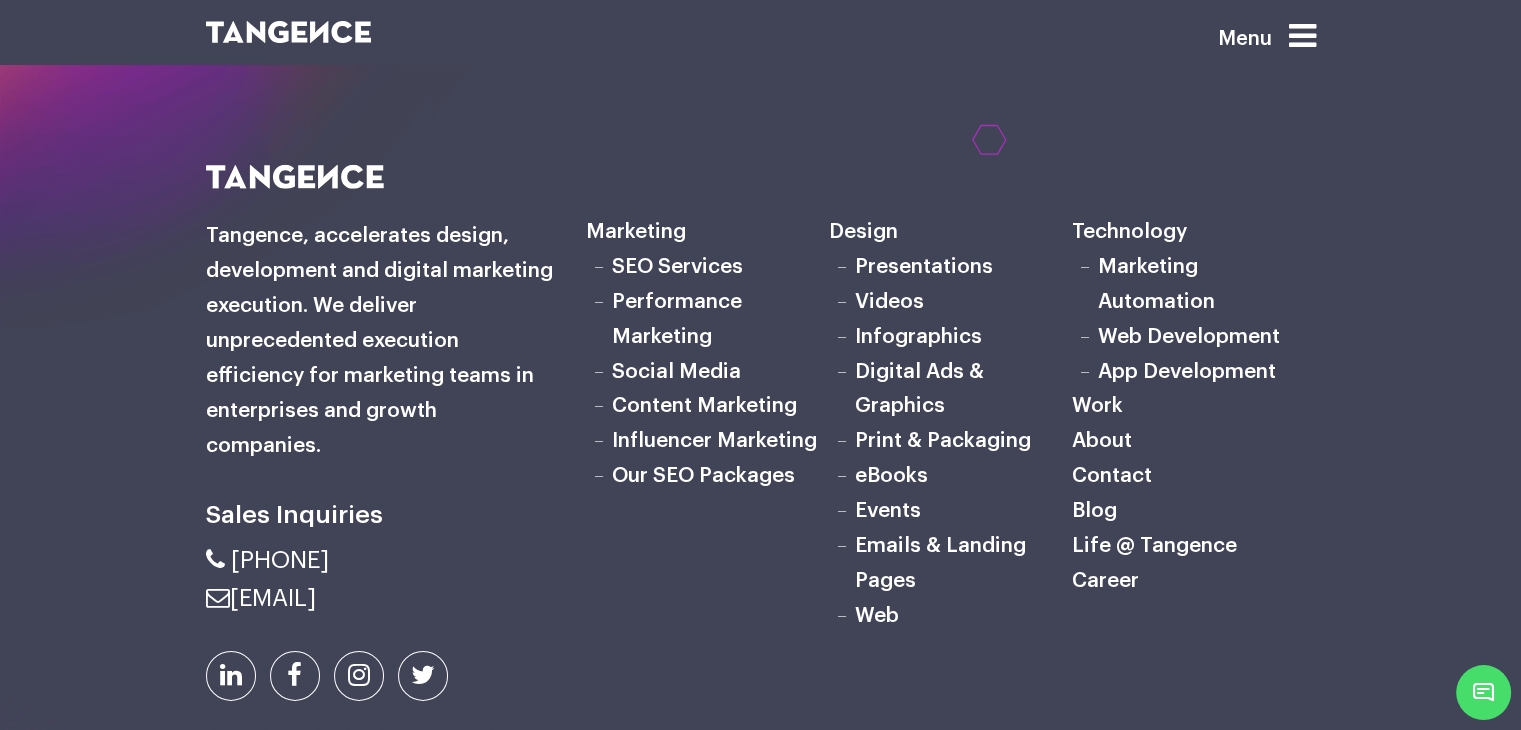 scroll, scrollTop: 6234, scrollLeft: 0, axis: vertical 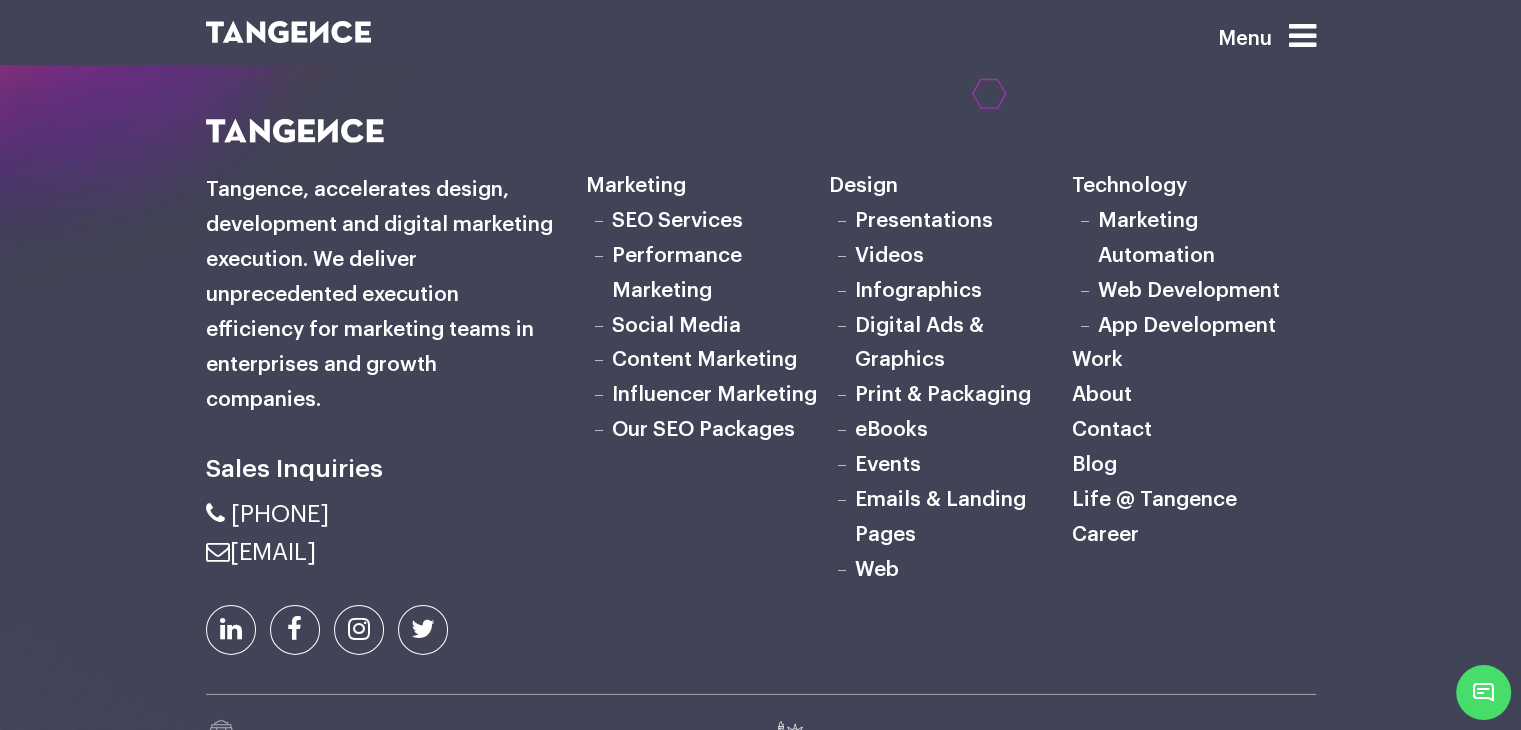 click on "Emails & Landing Pages" at bounding box center (940, 517) 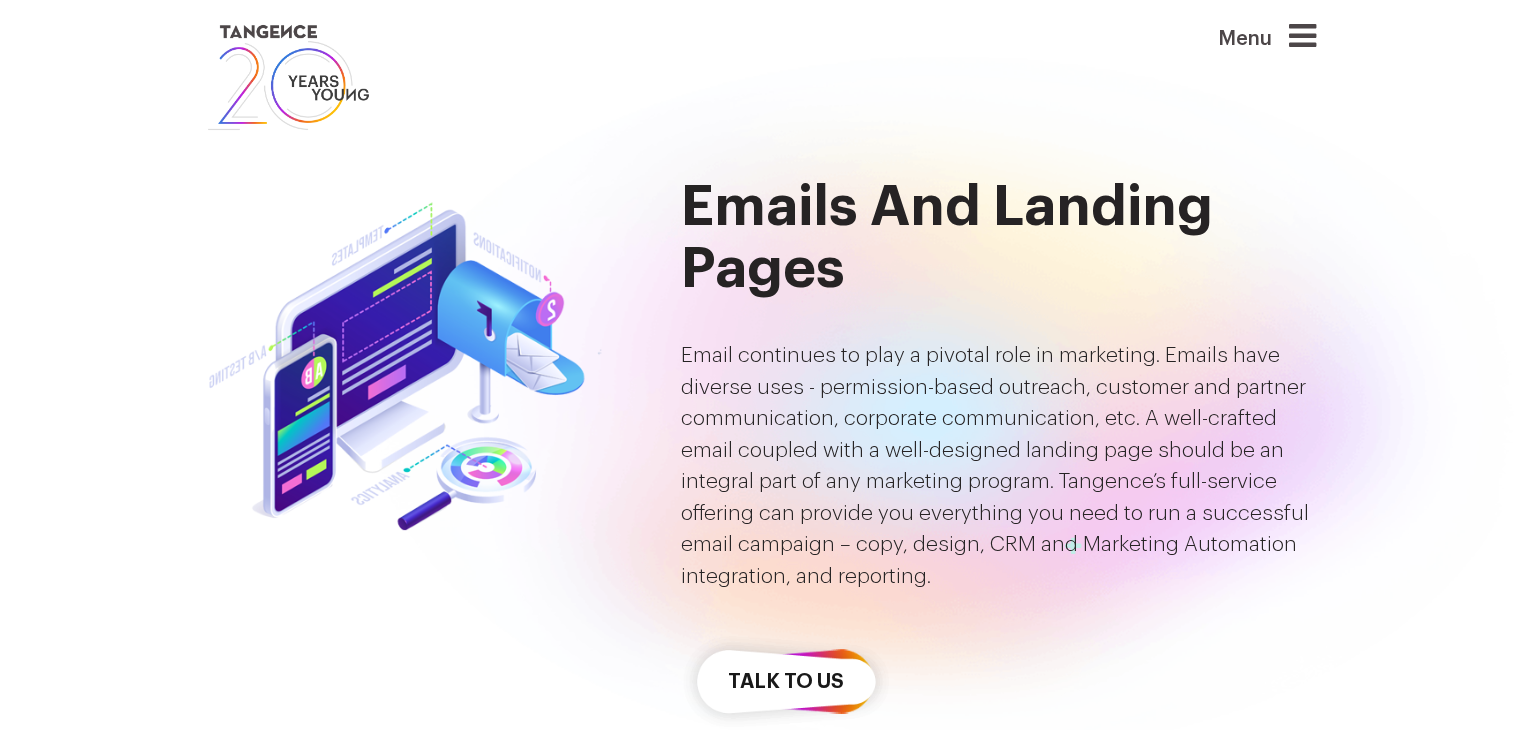 scroll, scrollTop: 0, scrollLeft: 0, axis: both 